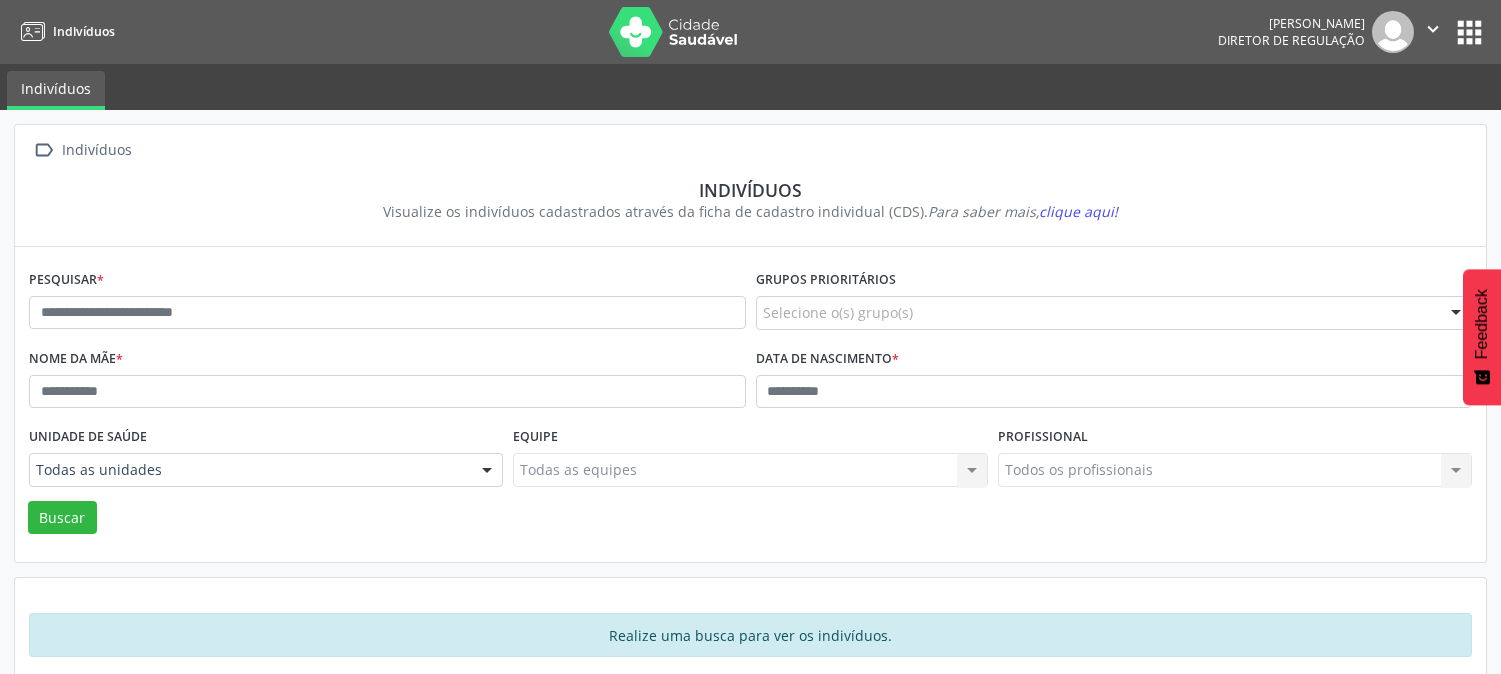 scroll, scrollTop: 0, scrollLeft: 0, axis: both 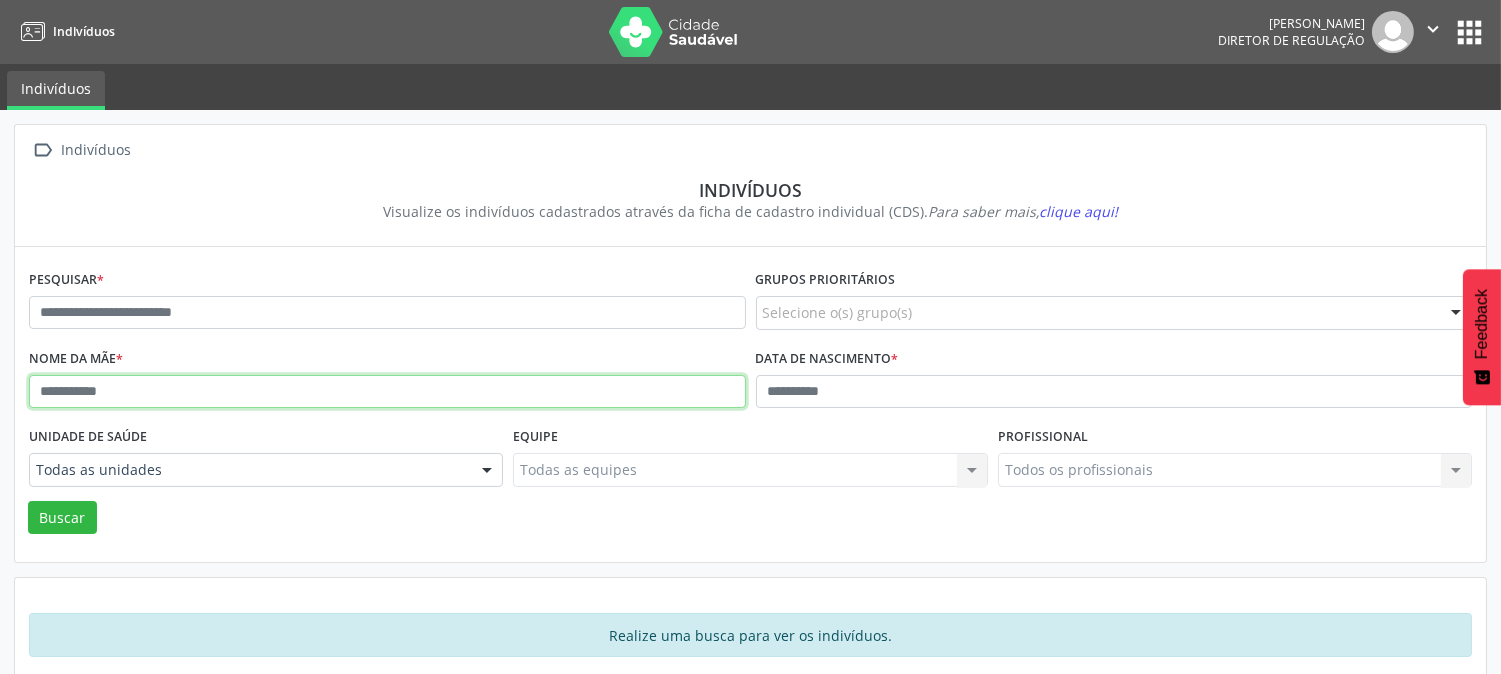 click at bounding box center (387, 392) 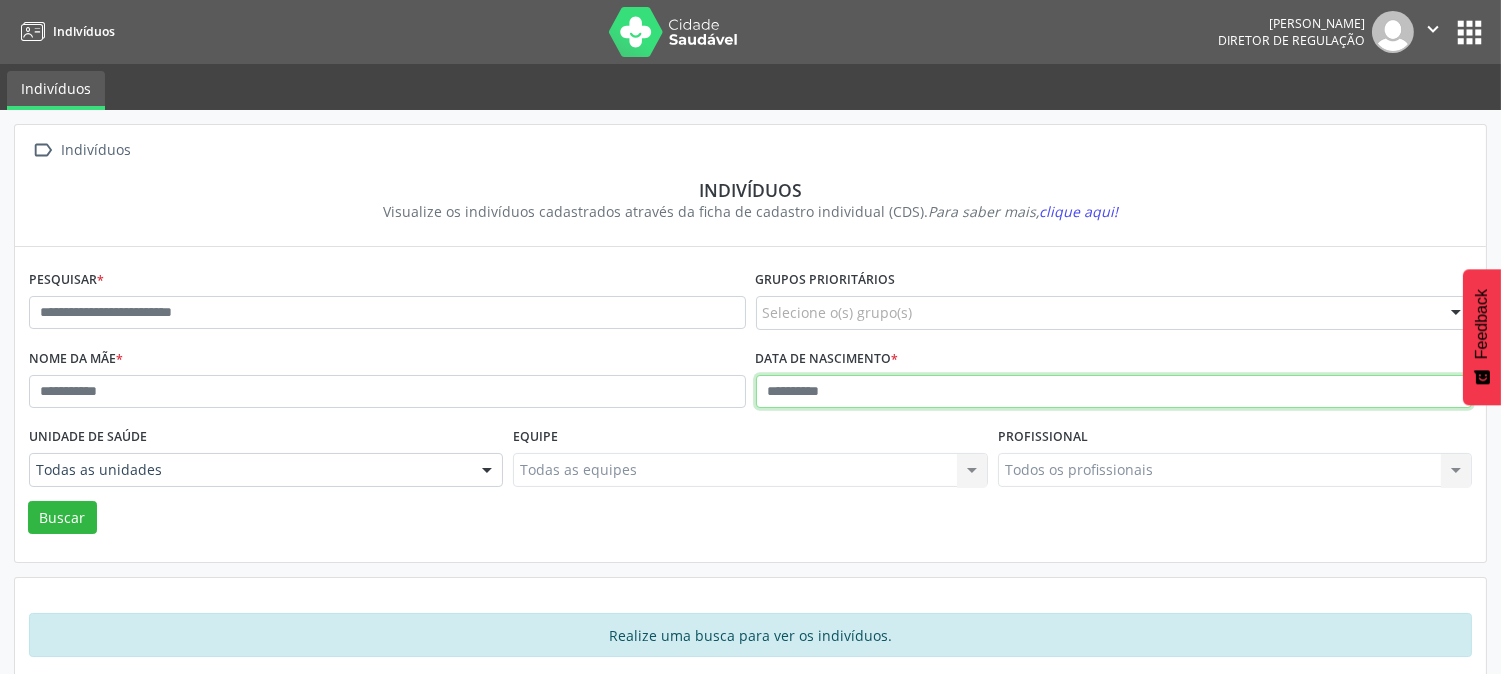 click at bounding box center [1114, 392] 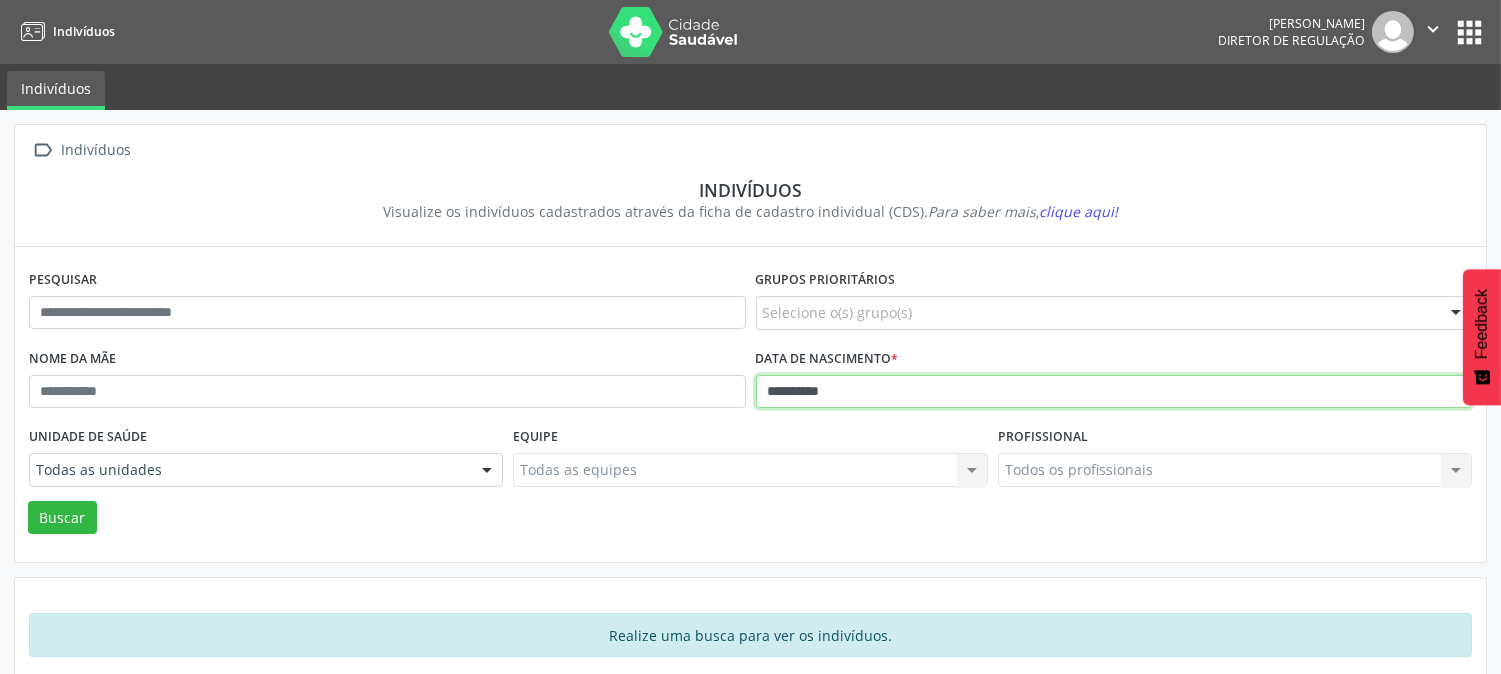 click on "Buscar" at bounding box center [62, 518] 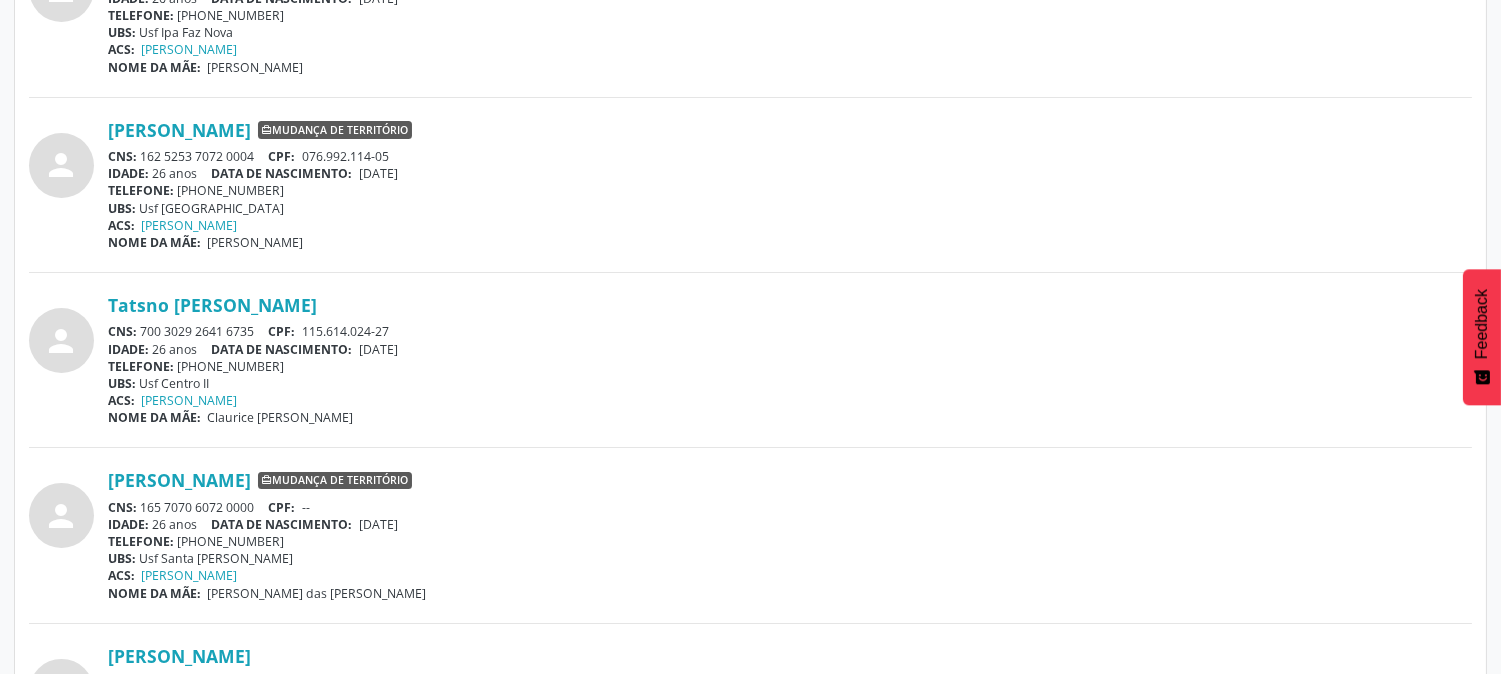scroll, scrollTop: 888, scrollLeft: 0, axis: vertical 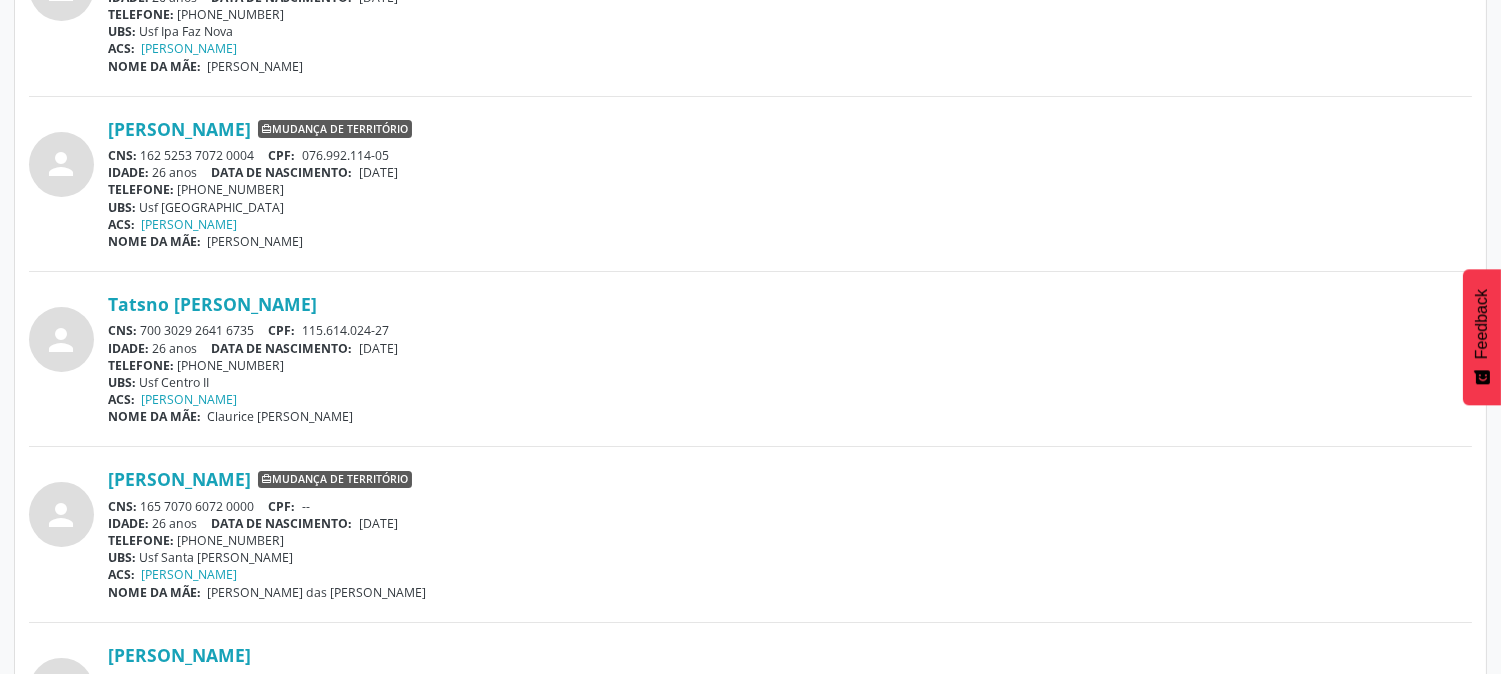 drag, startPoint x: 146, startPoint y: 153, endPoint x: 264, endPoint y: 153, distance: 118 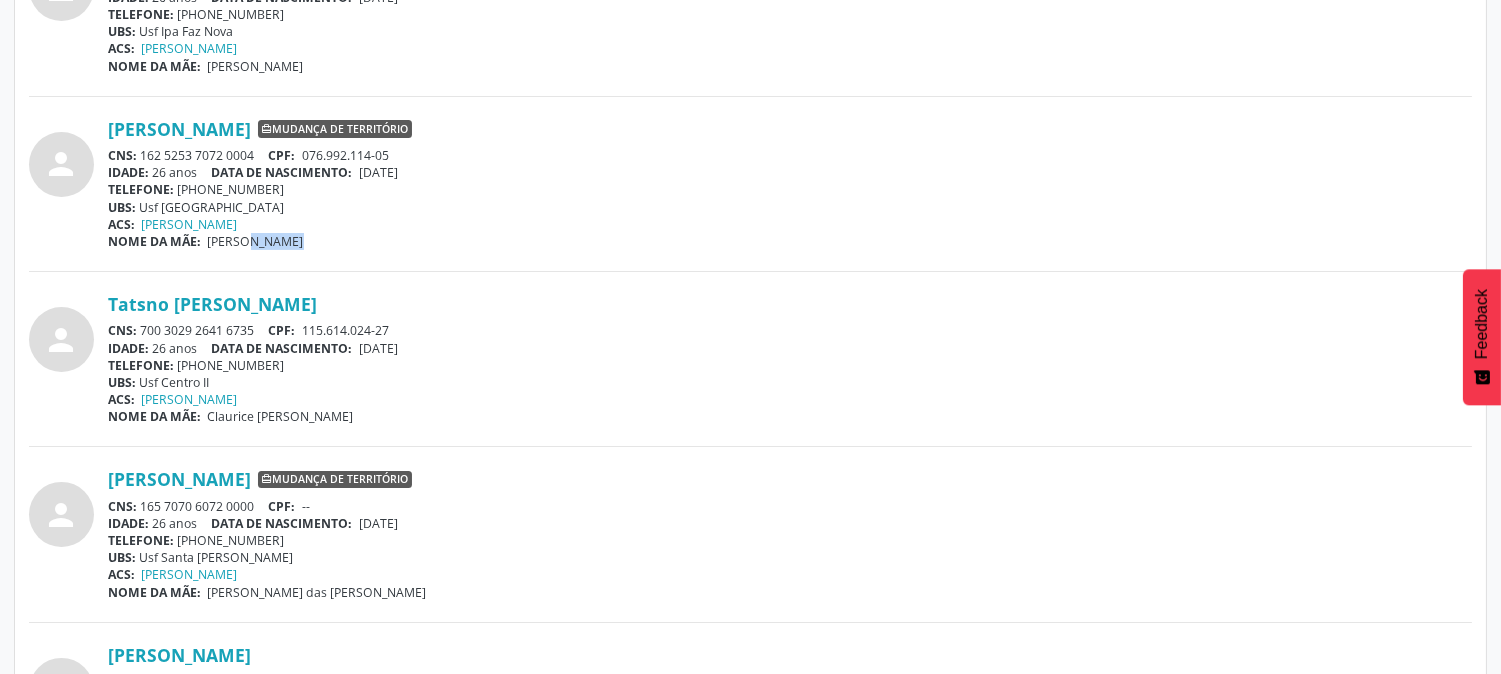 drag, startPoint x: 365, startPoint y: 255, endPoint x: 202, endPoint y: 233, distance: 164.47797 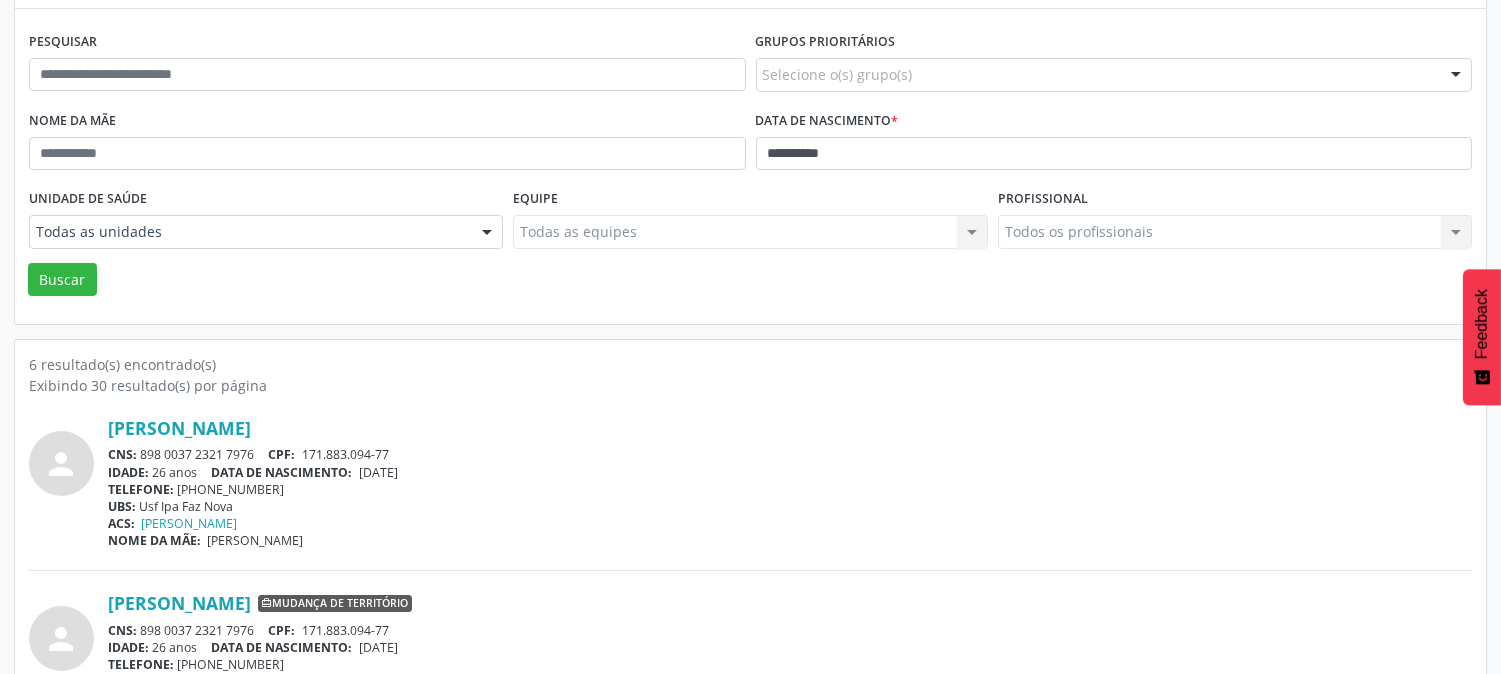 scroll, scrollTop: 111, scrollLeft: 0, axis: vertical 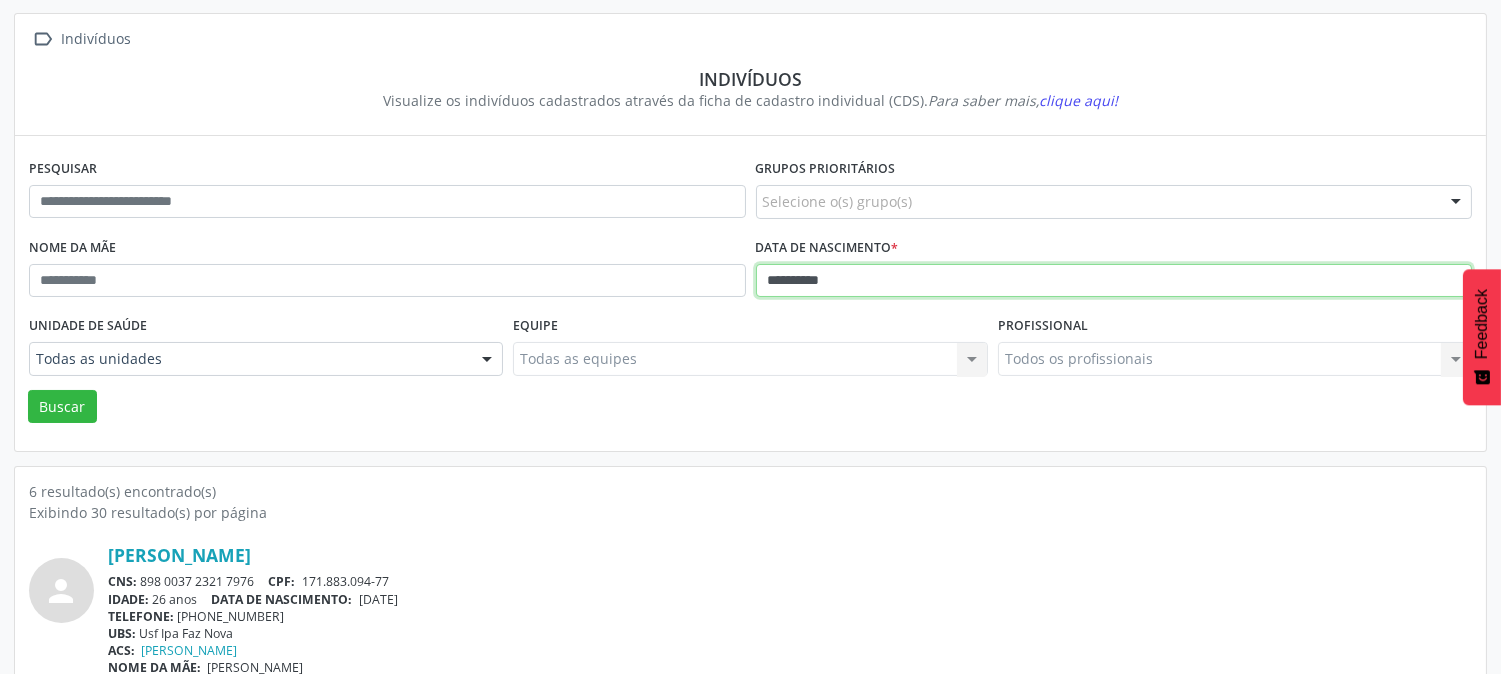 click on "**********" at bounding box center (1114, 281) 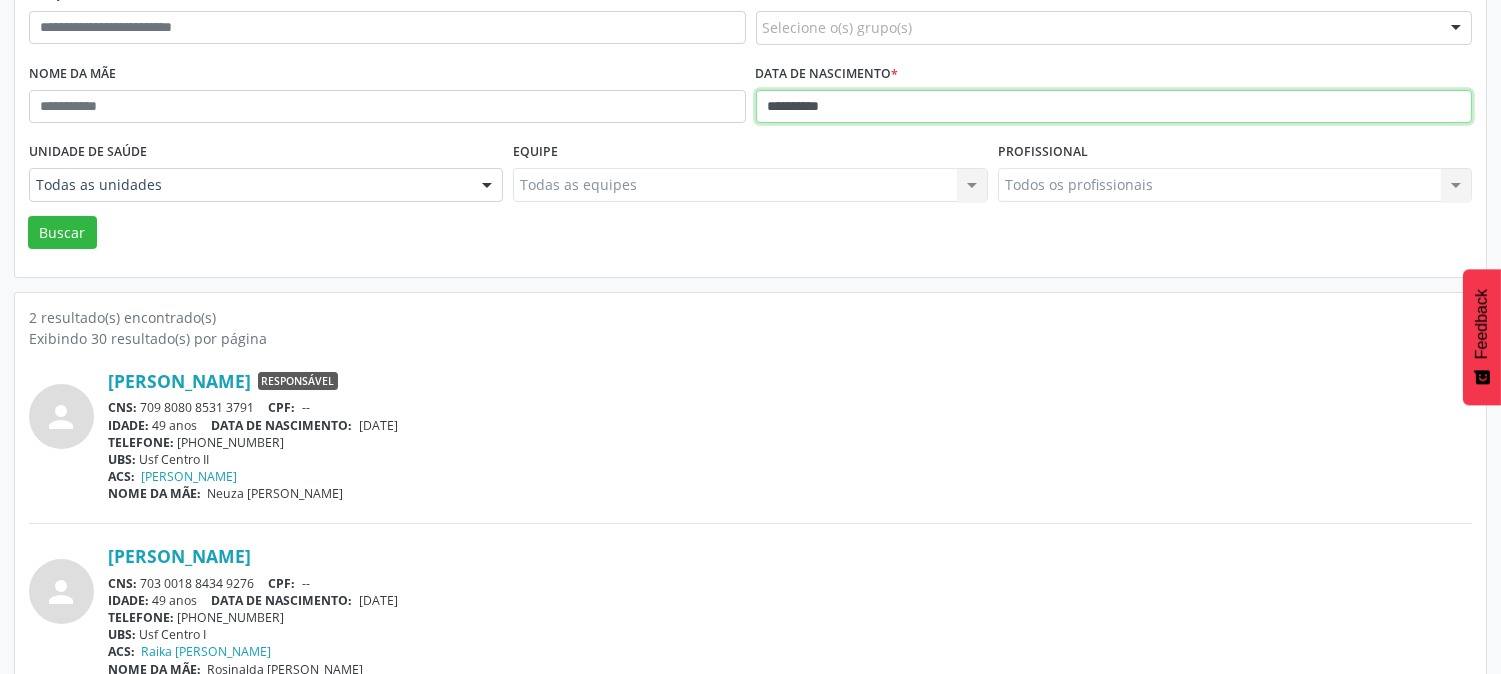 scroll, scrollTop: 317, scrollLeft: 0, axis: vertical 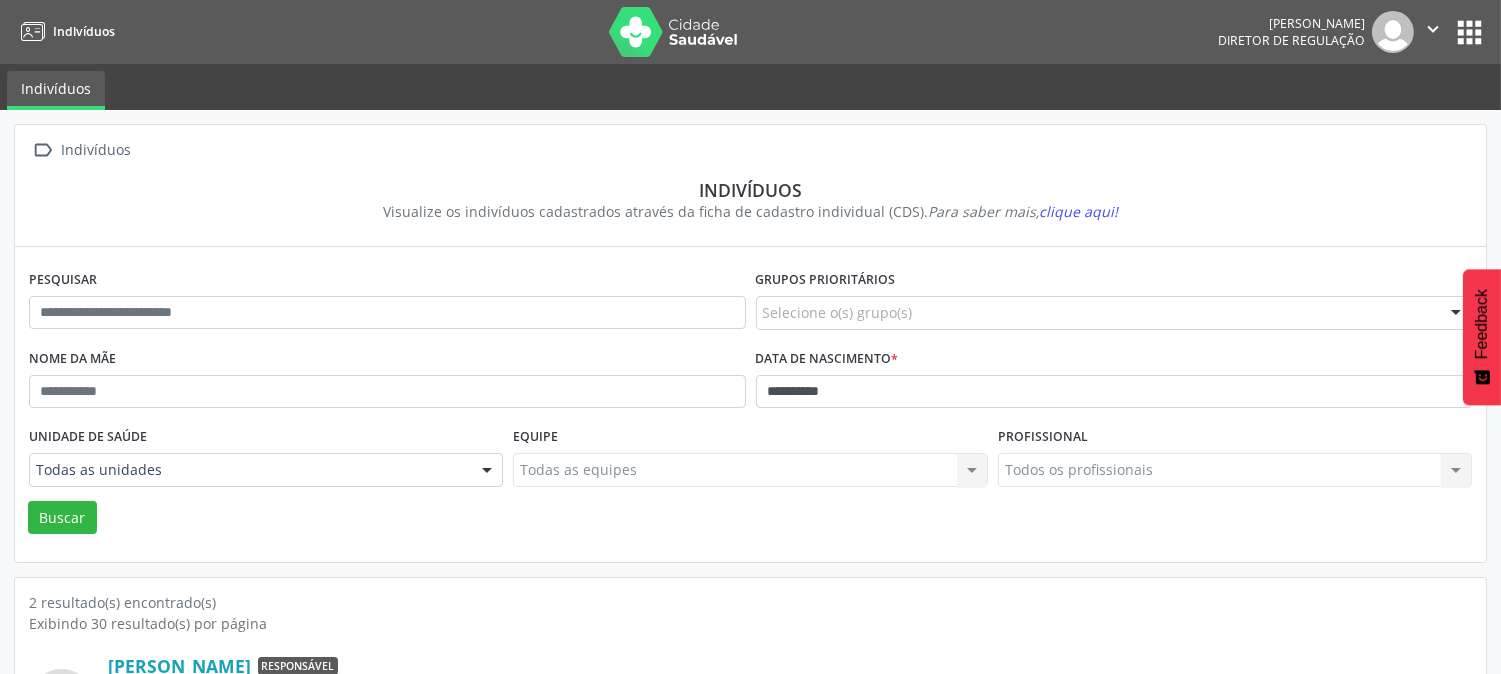 click on "apps" at bounding box center (1469, 32) 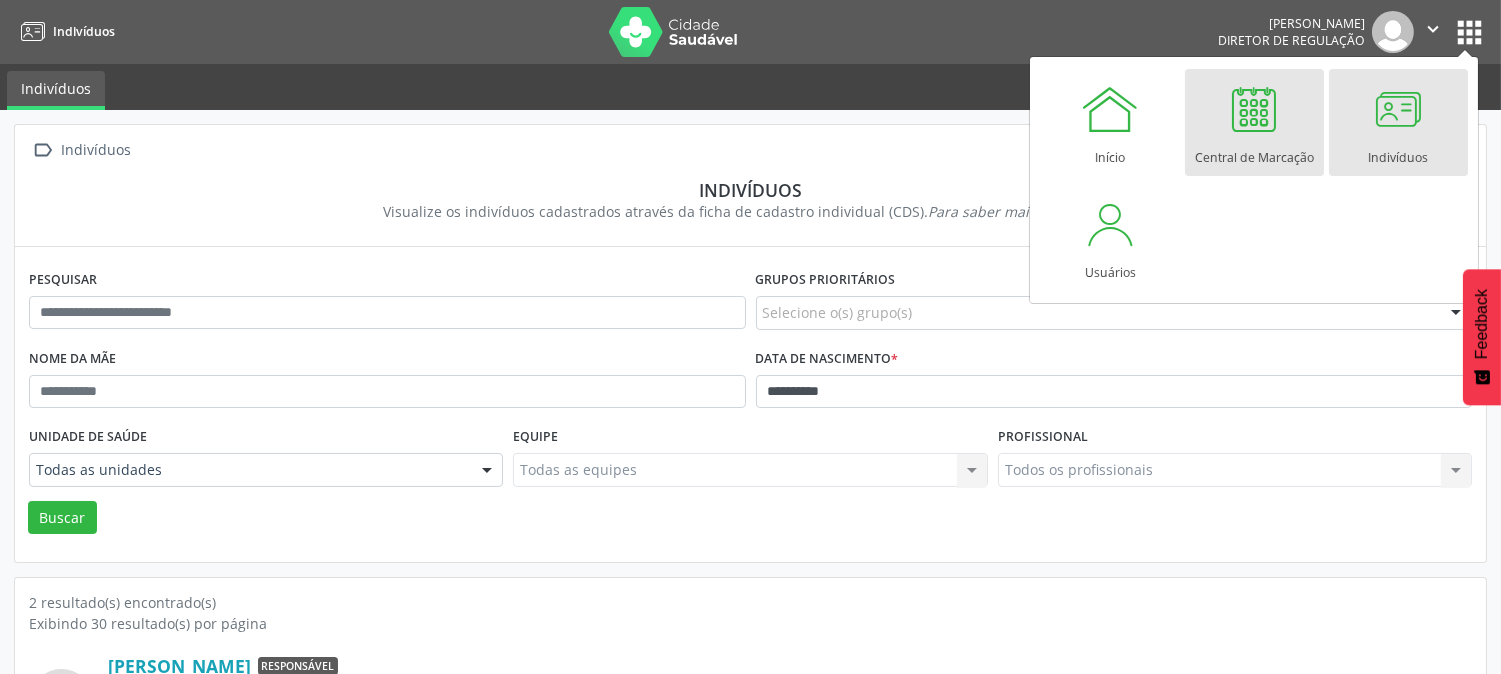 click on "Central de Marcação" at bounding box center [1254, 122] 